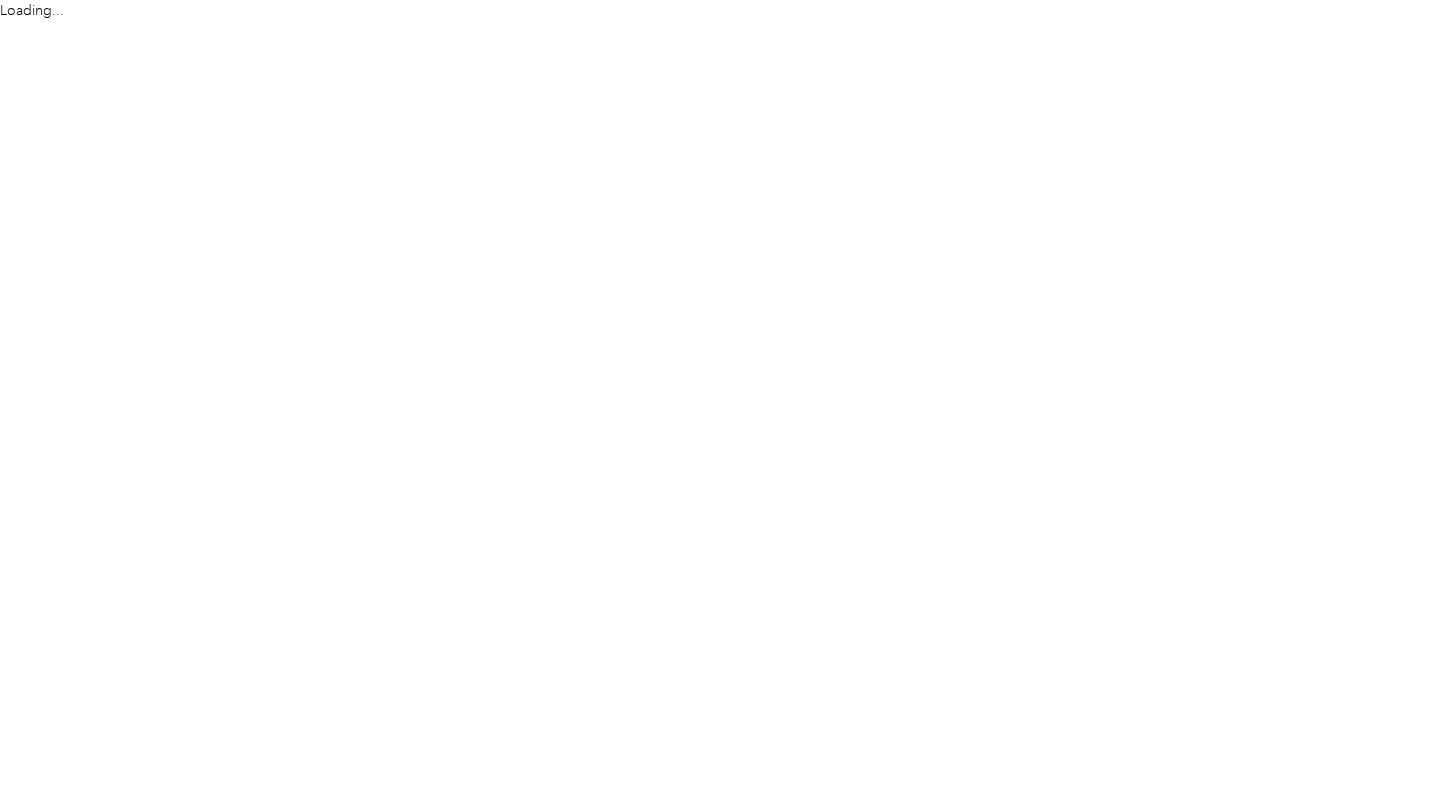 scroll, scrollTop: 0, scrollLeft: 0, axis: both 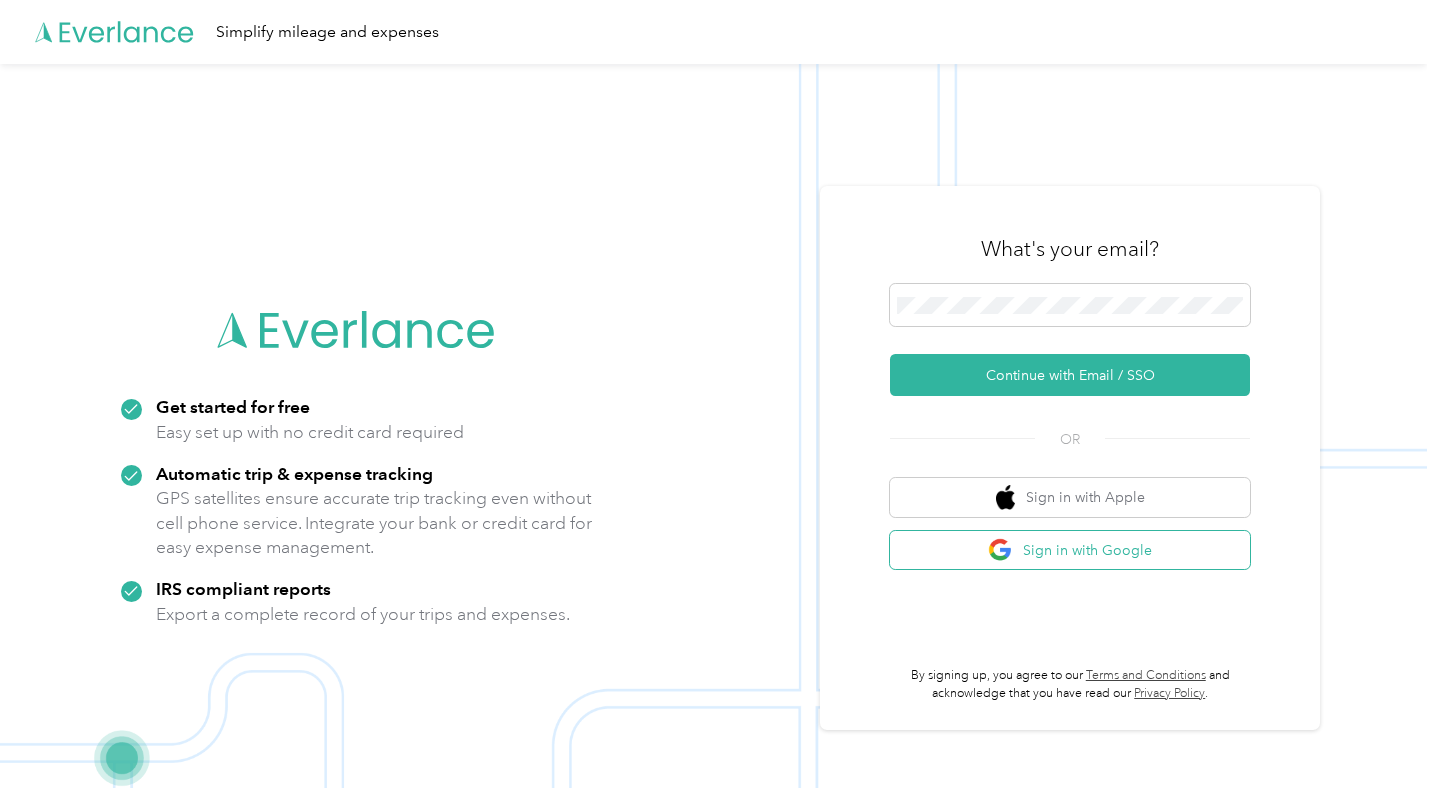 click on "Sign in with Google" at bounding box center (1070, 550) 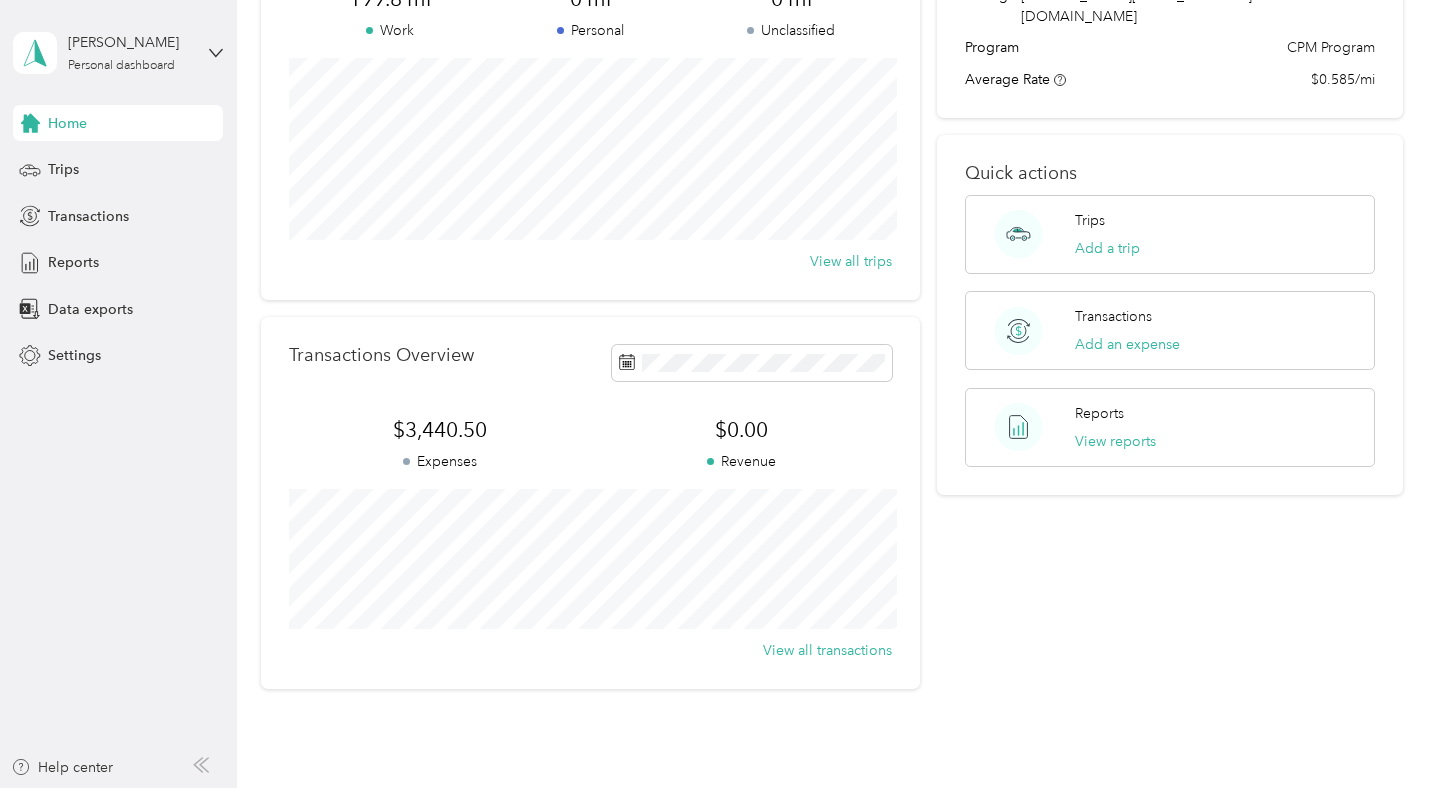 scroll, scrollTop: 90, scrollLeft: 0, axis: vertical 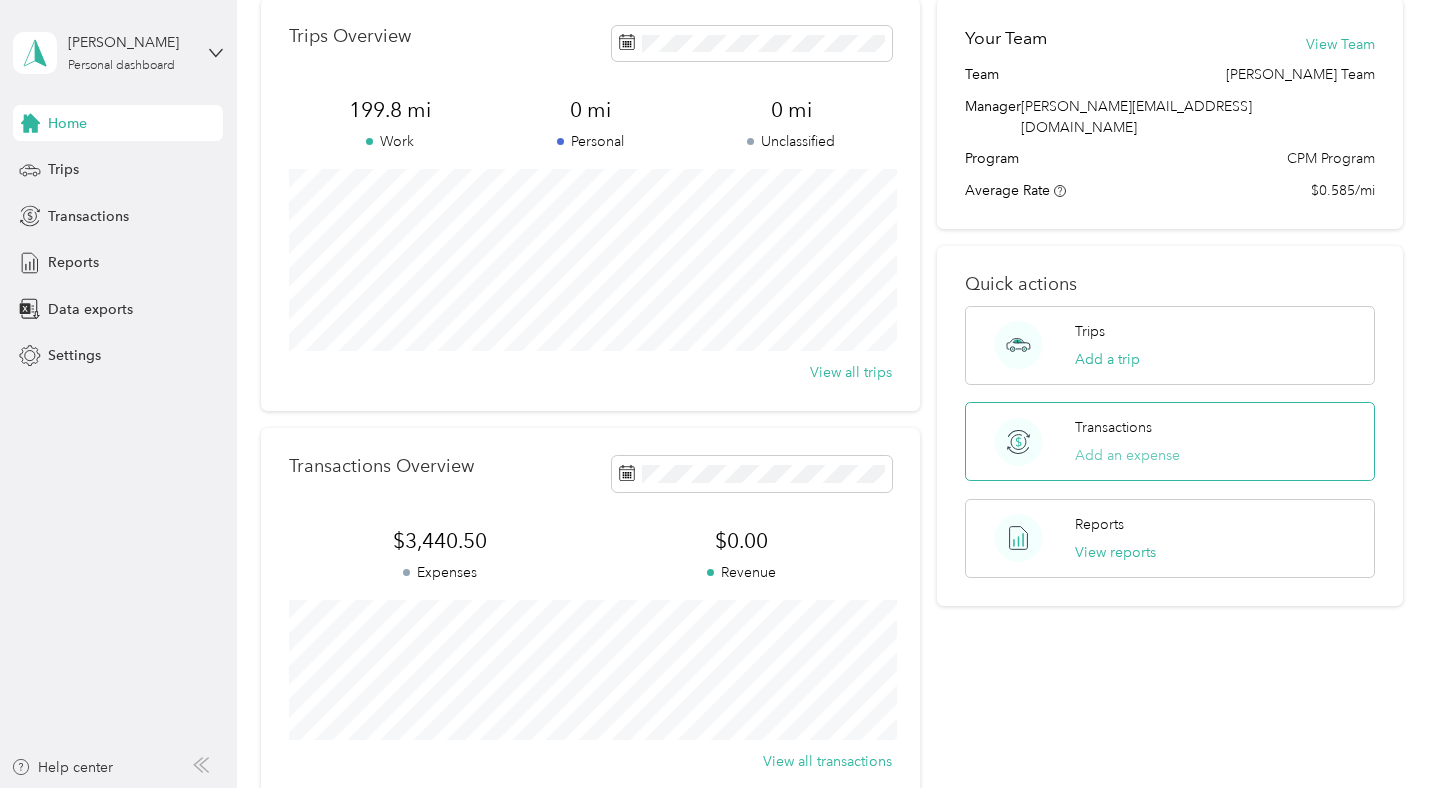click on "Add an expense" at bounding box center [1127, 455] 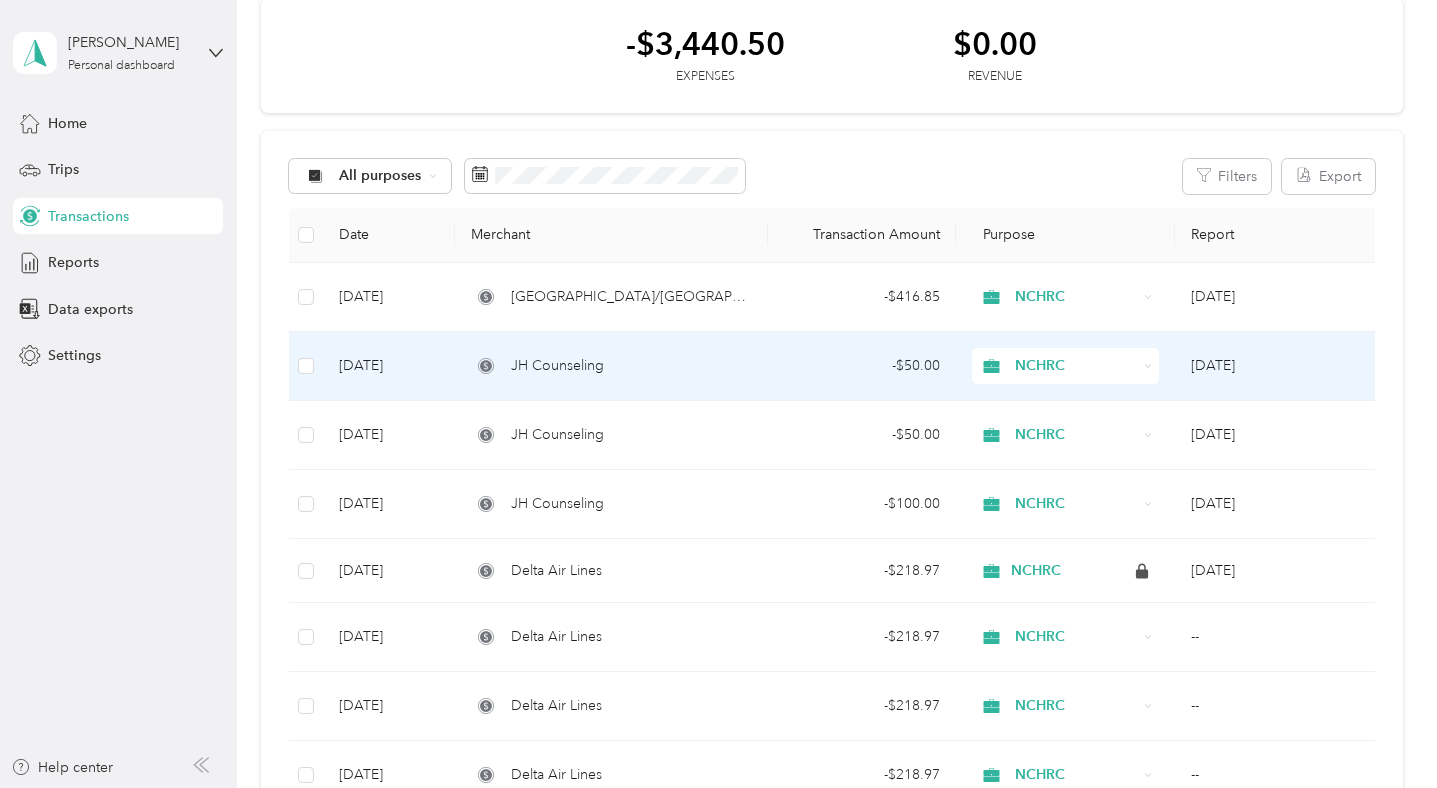 scroll, scrollTop: 0, scrollLeft: 0, axis: both 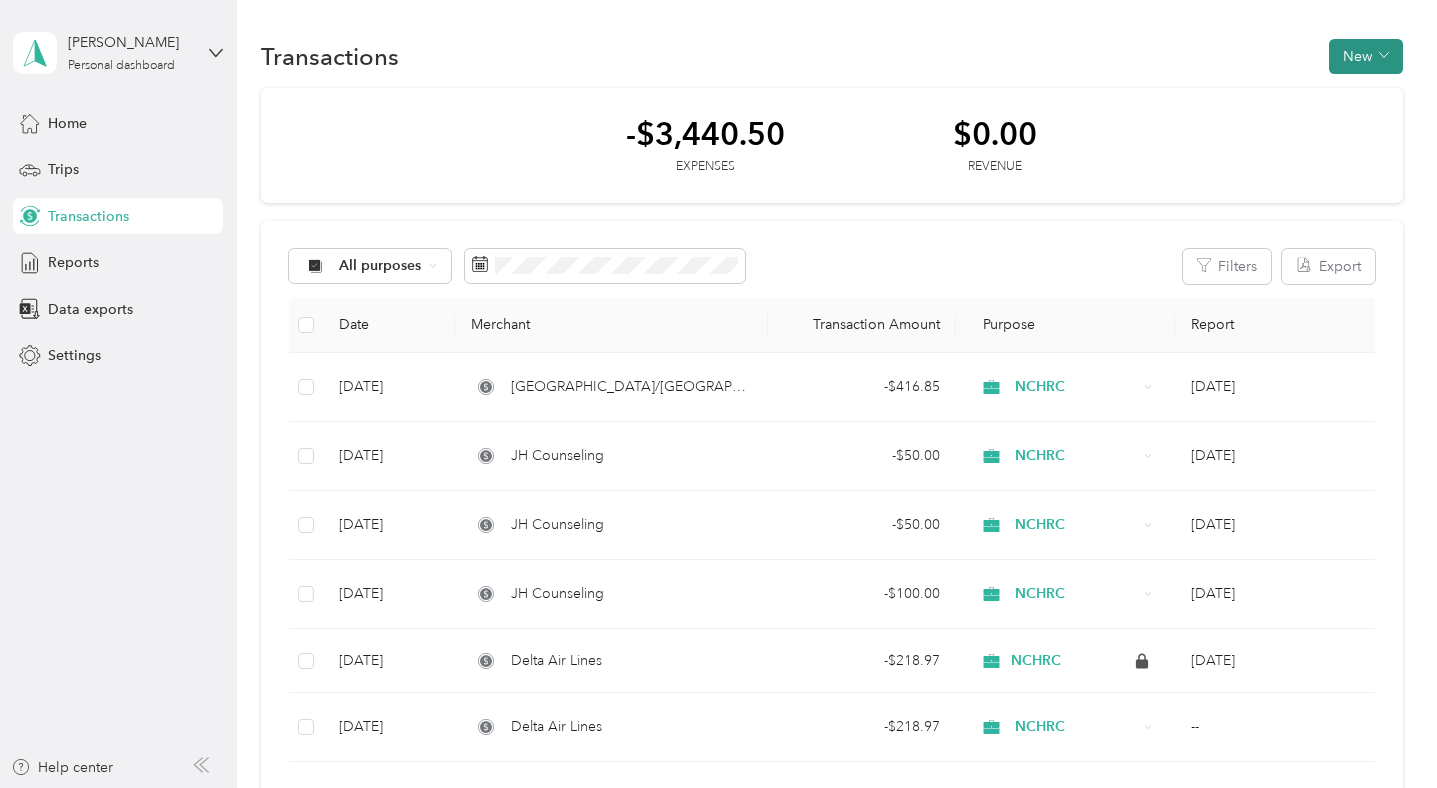 click on "New" at bounding box center (1366, 56) 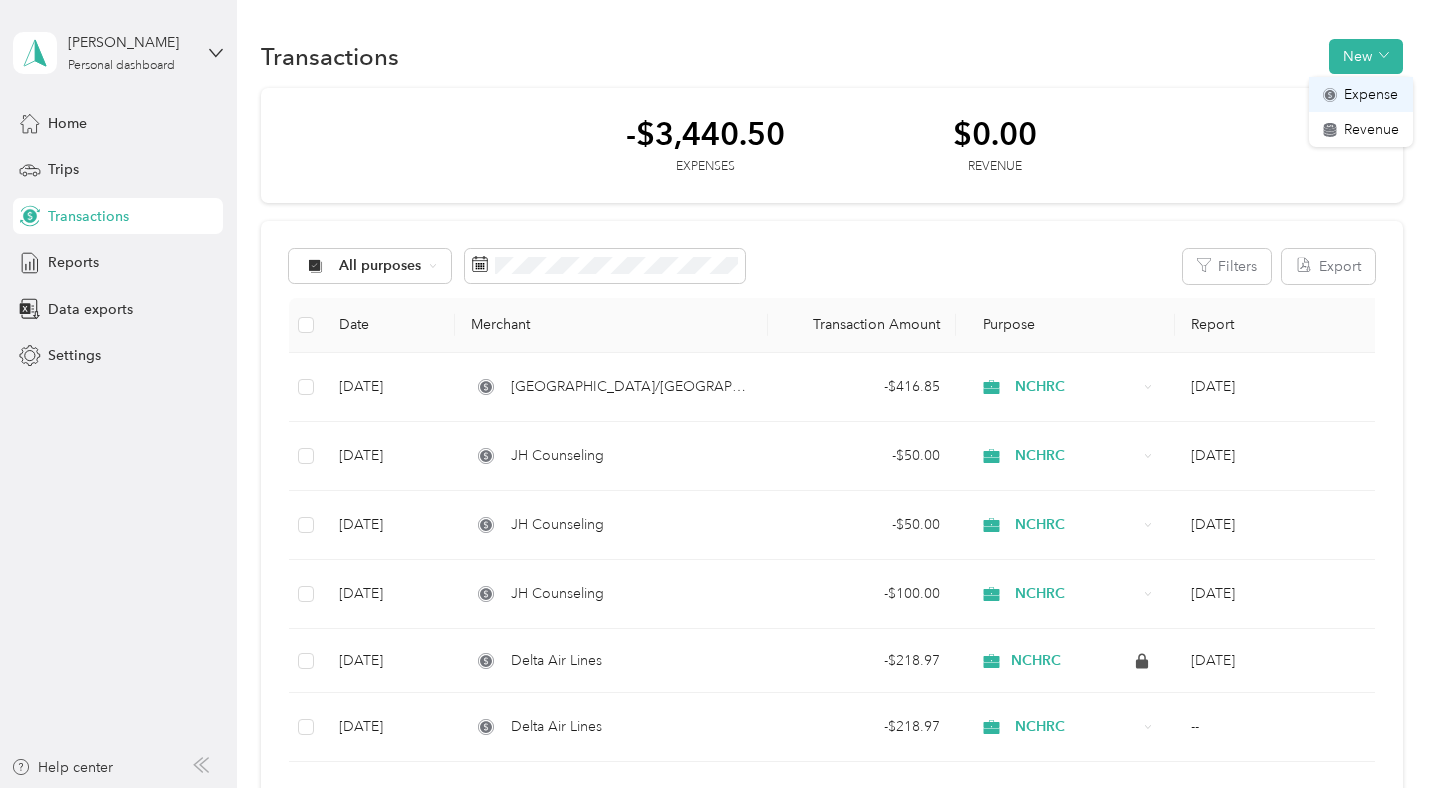 click on "Expense" at bounding box center (1371, 94) 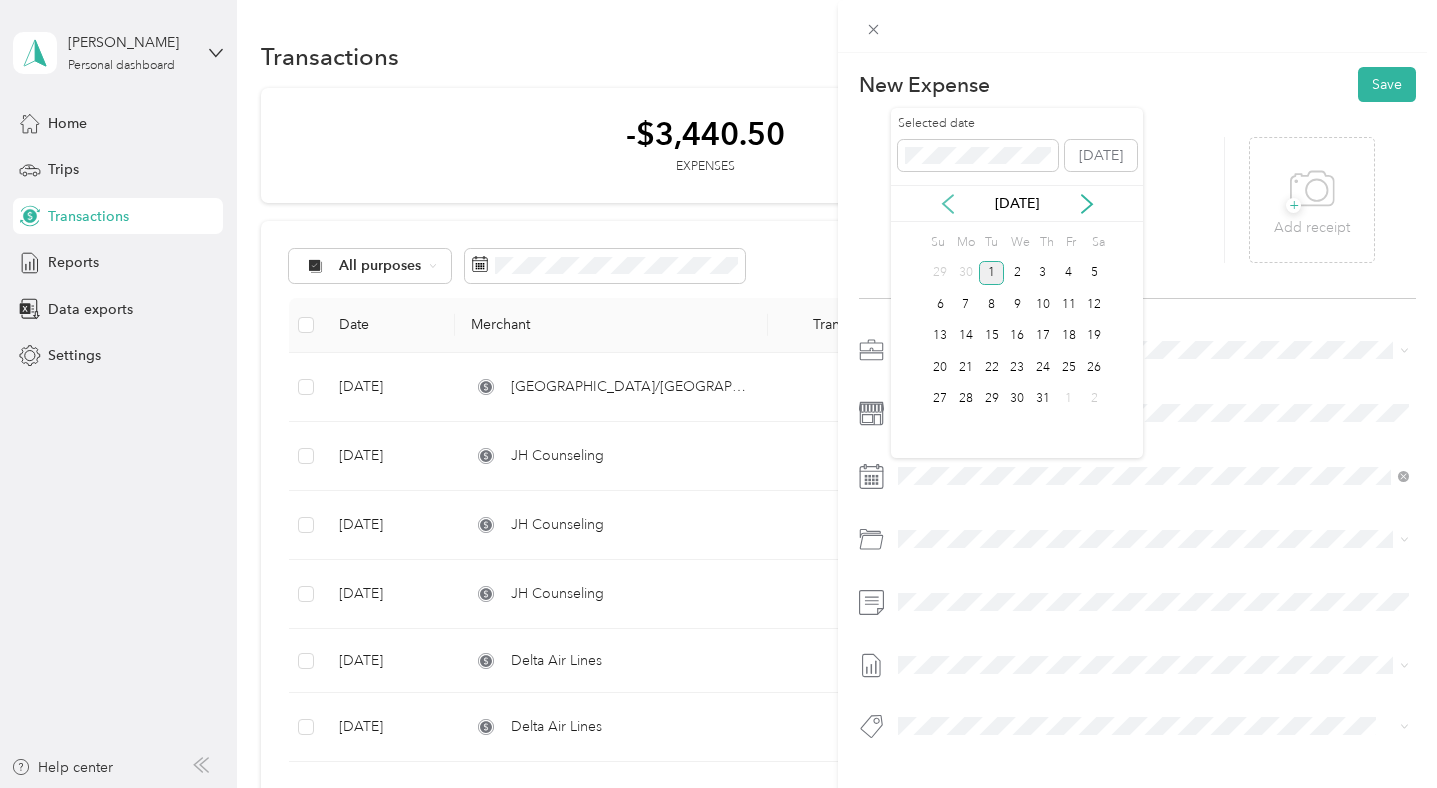 click 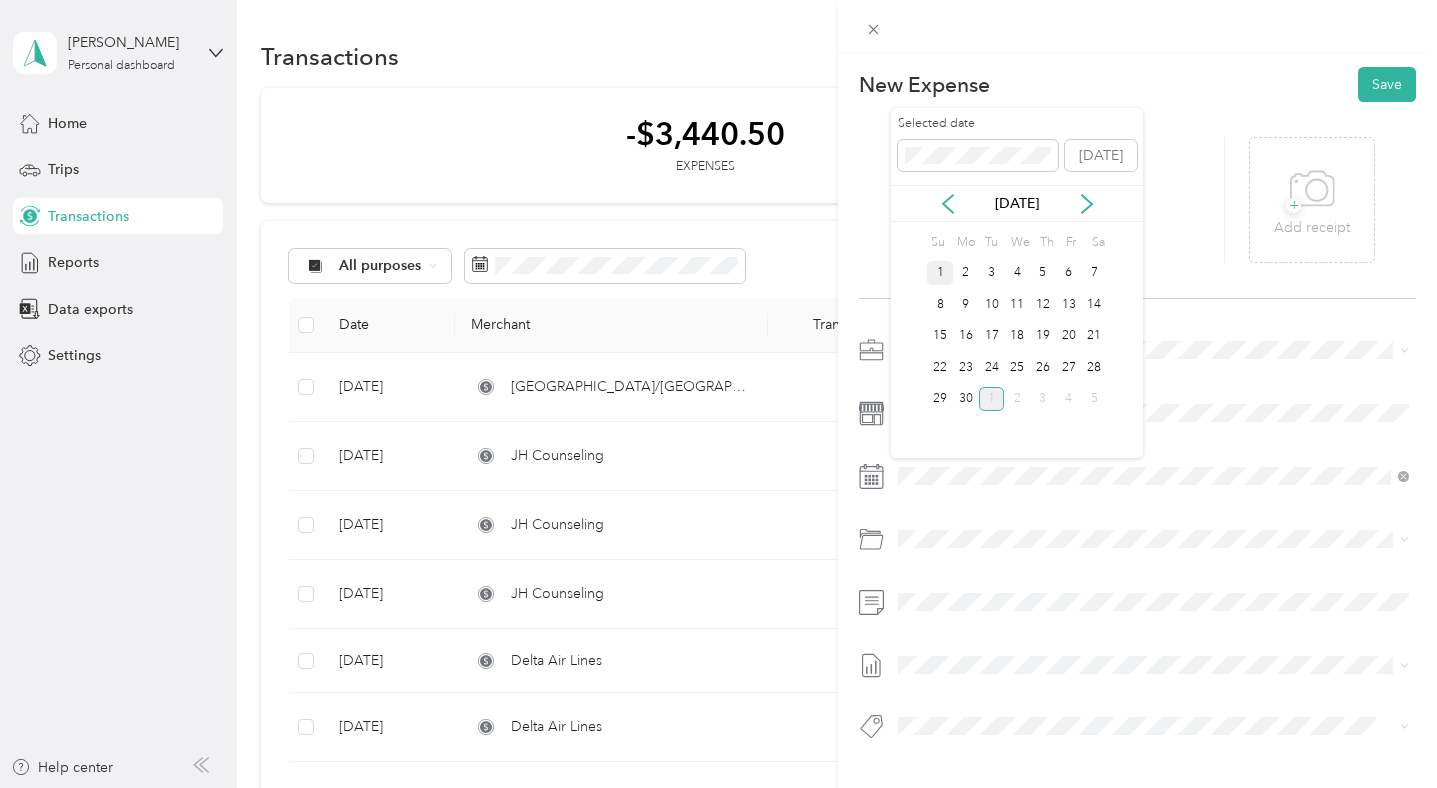 click on "1" at bounding box center (940, 273) 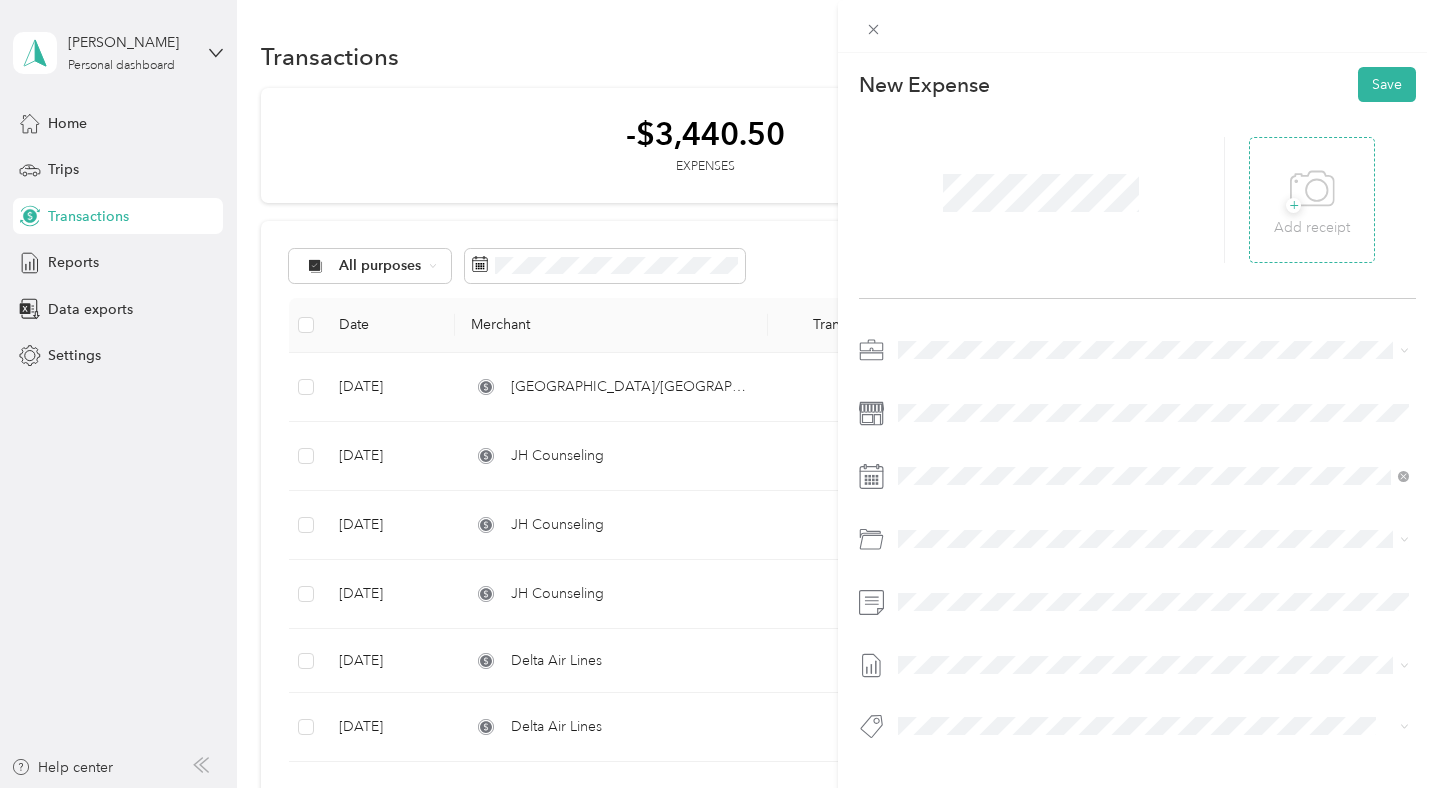 click 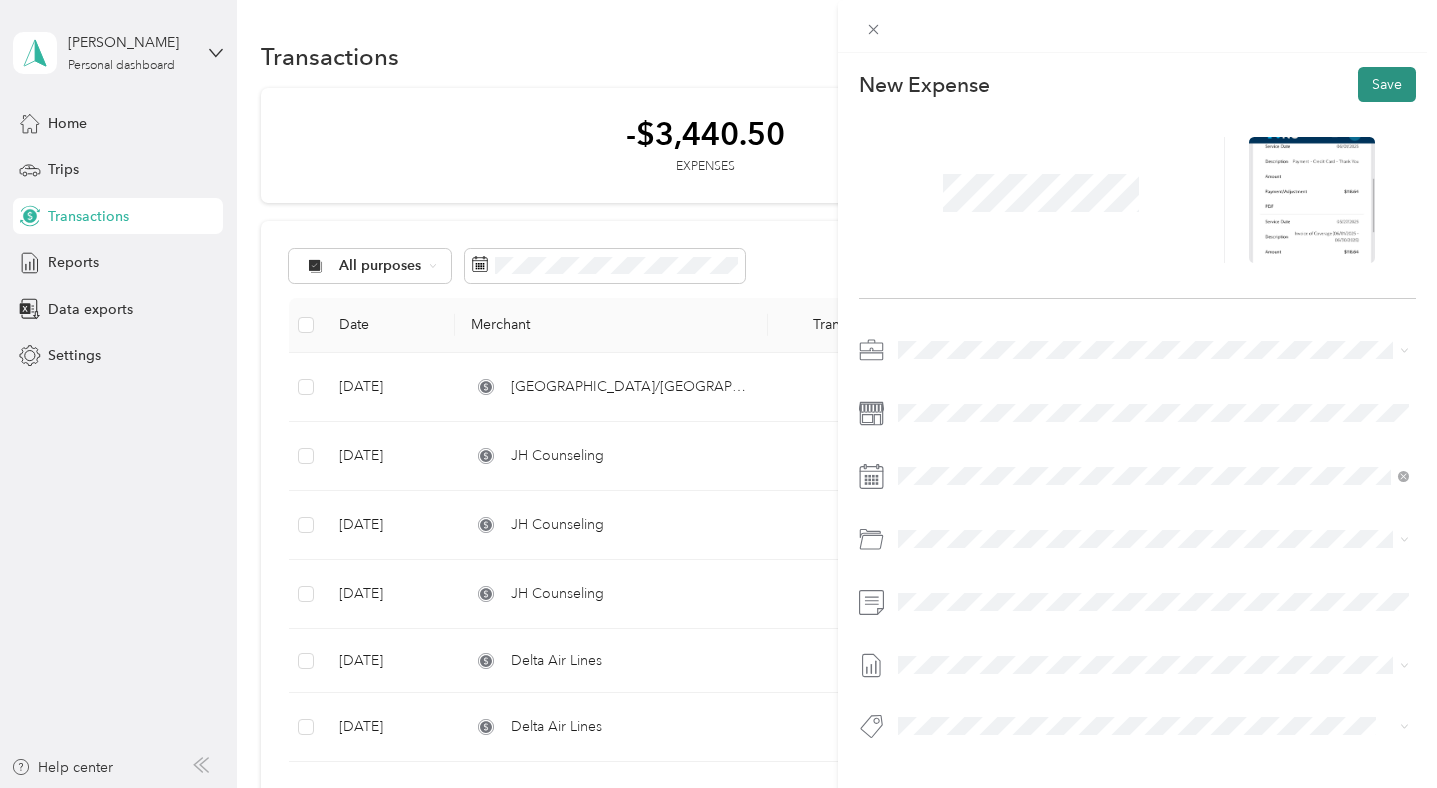 click on "Save" at bounding box center (1387, 84) 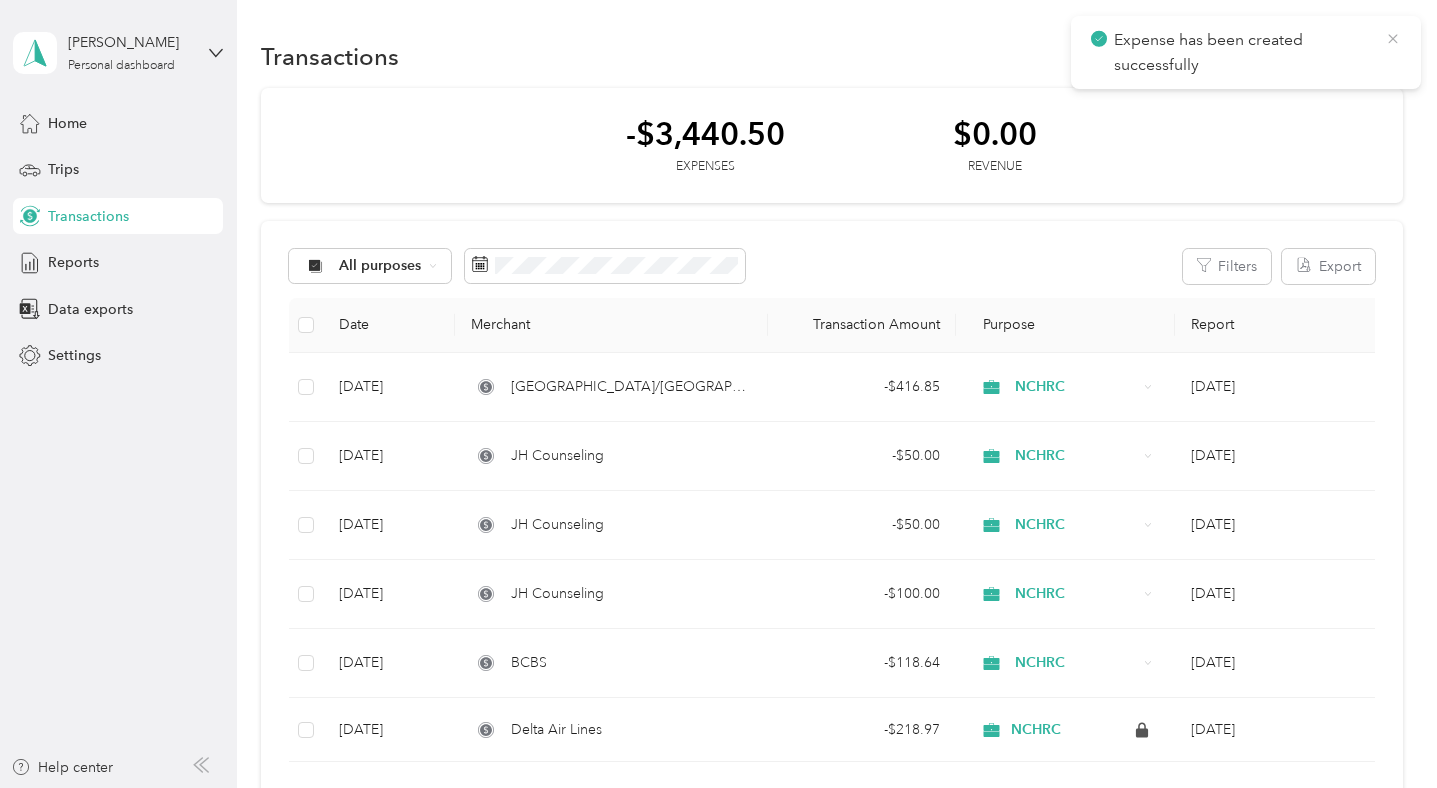 click 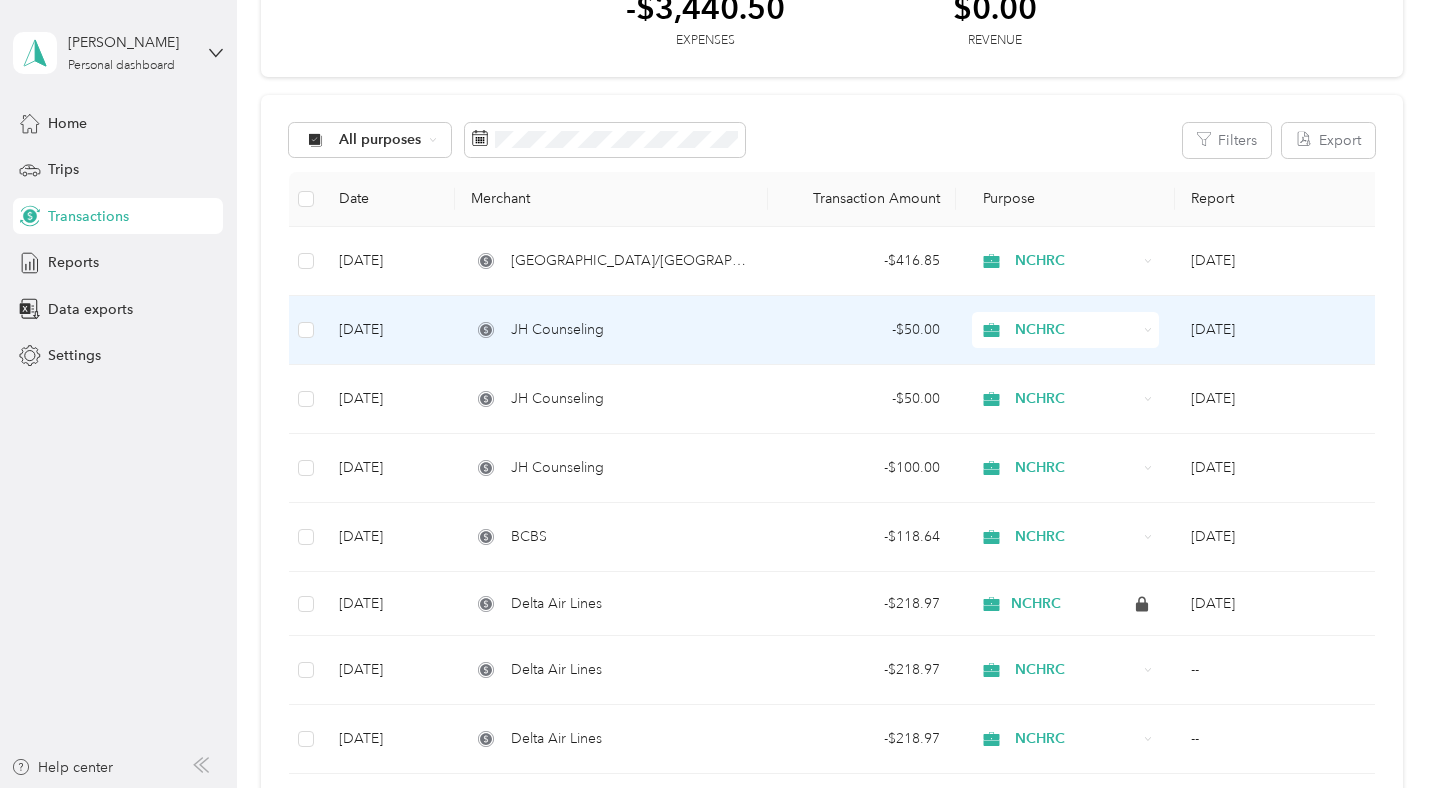 scroll, scrollTop: 0, scrollLeft: 0, axis: both 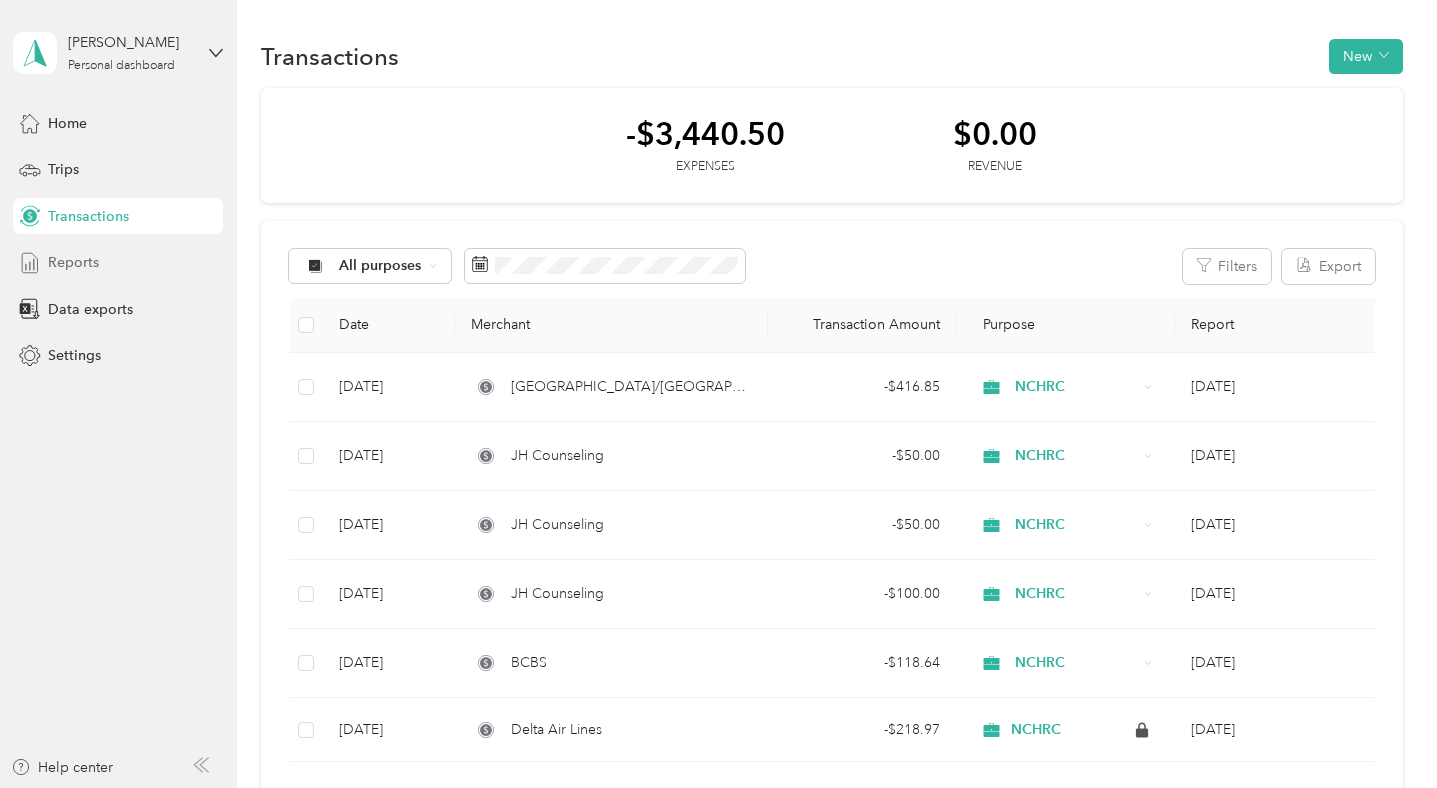 click on "Reports" at bounding box center [73, 262] 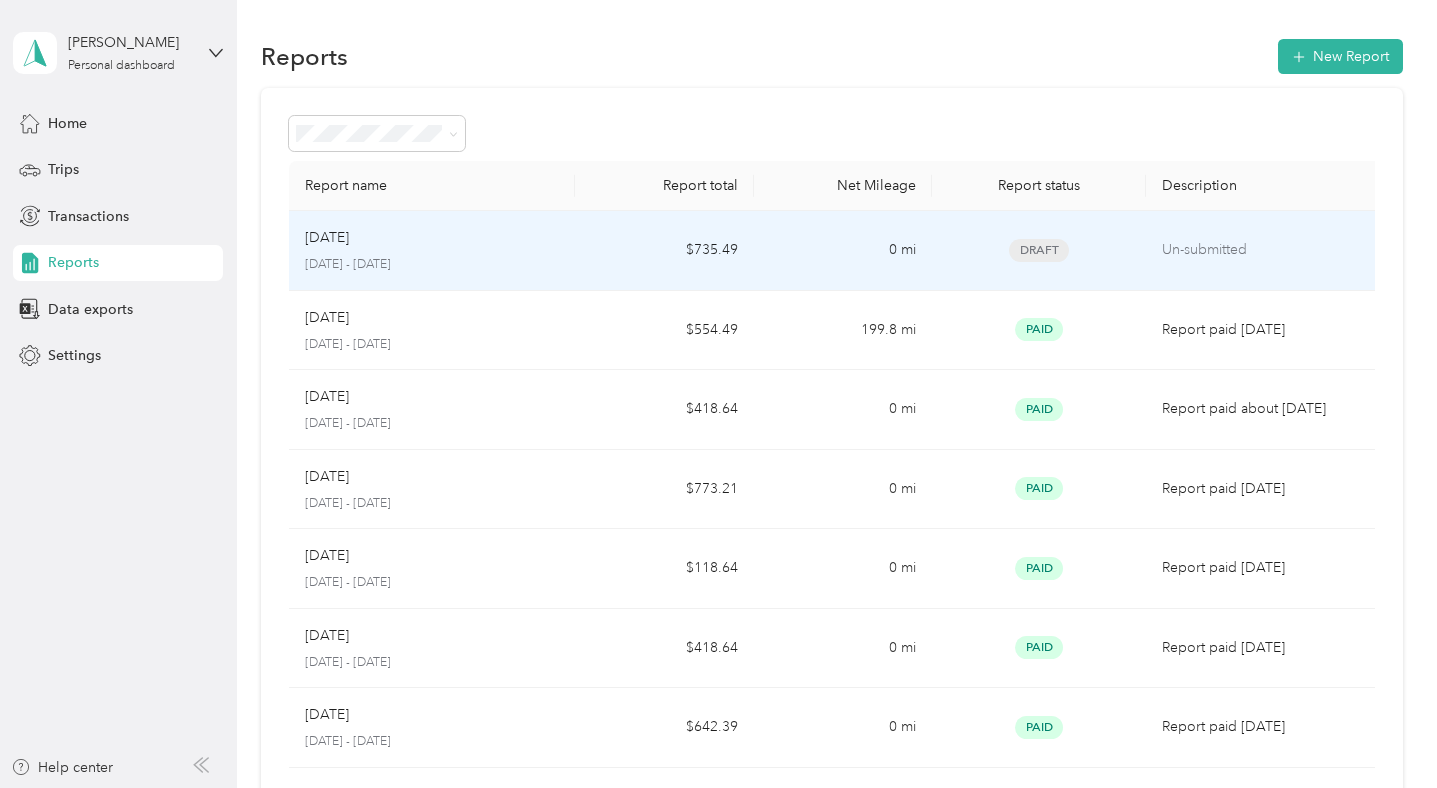click on "[DATE]" at bounding box center (432, 238) 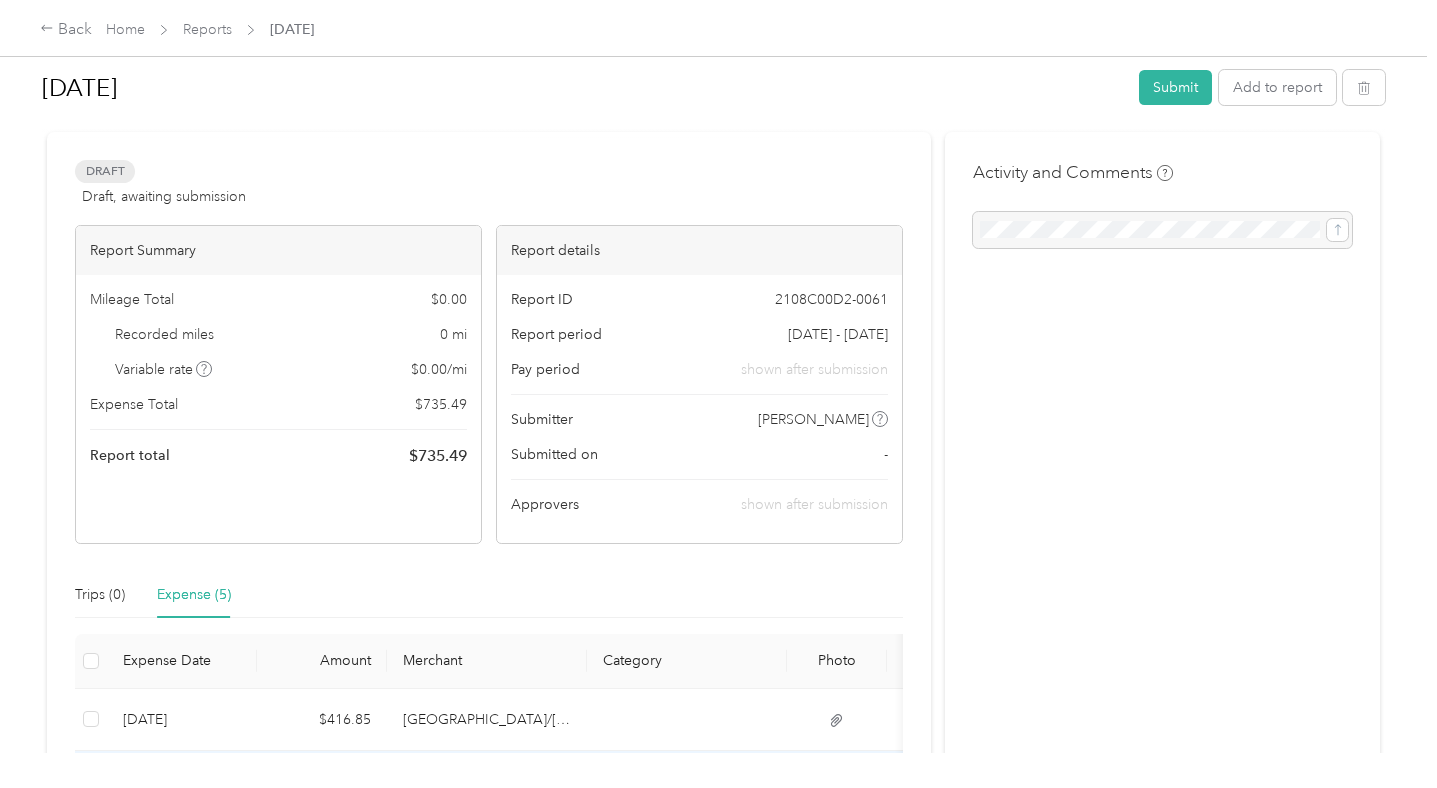 scroll, scrollTop: 0, scrollLeft: 0, axis: both 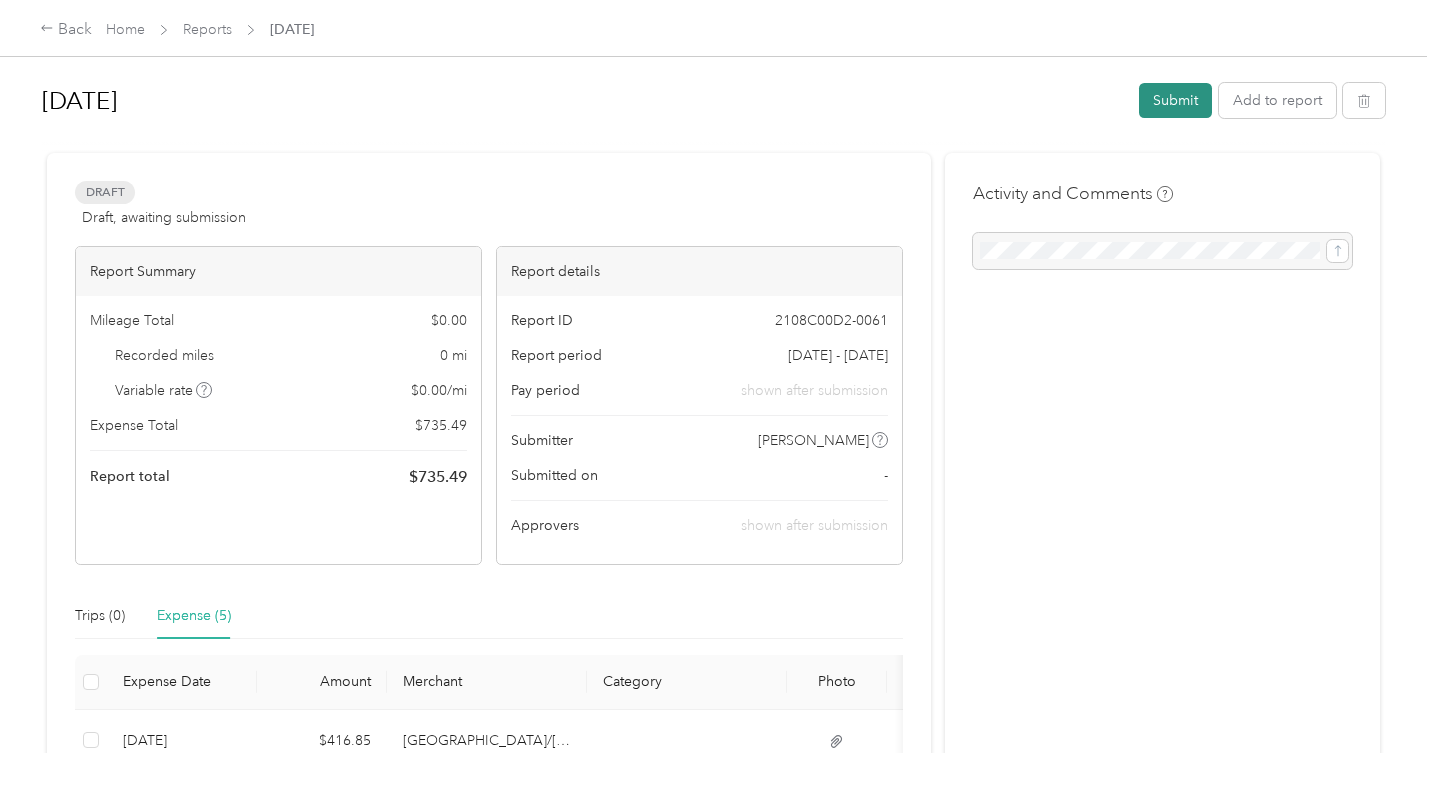 click on "Submit" at bounding box center [1175, 100] 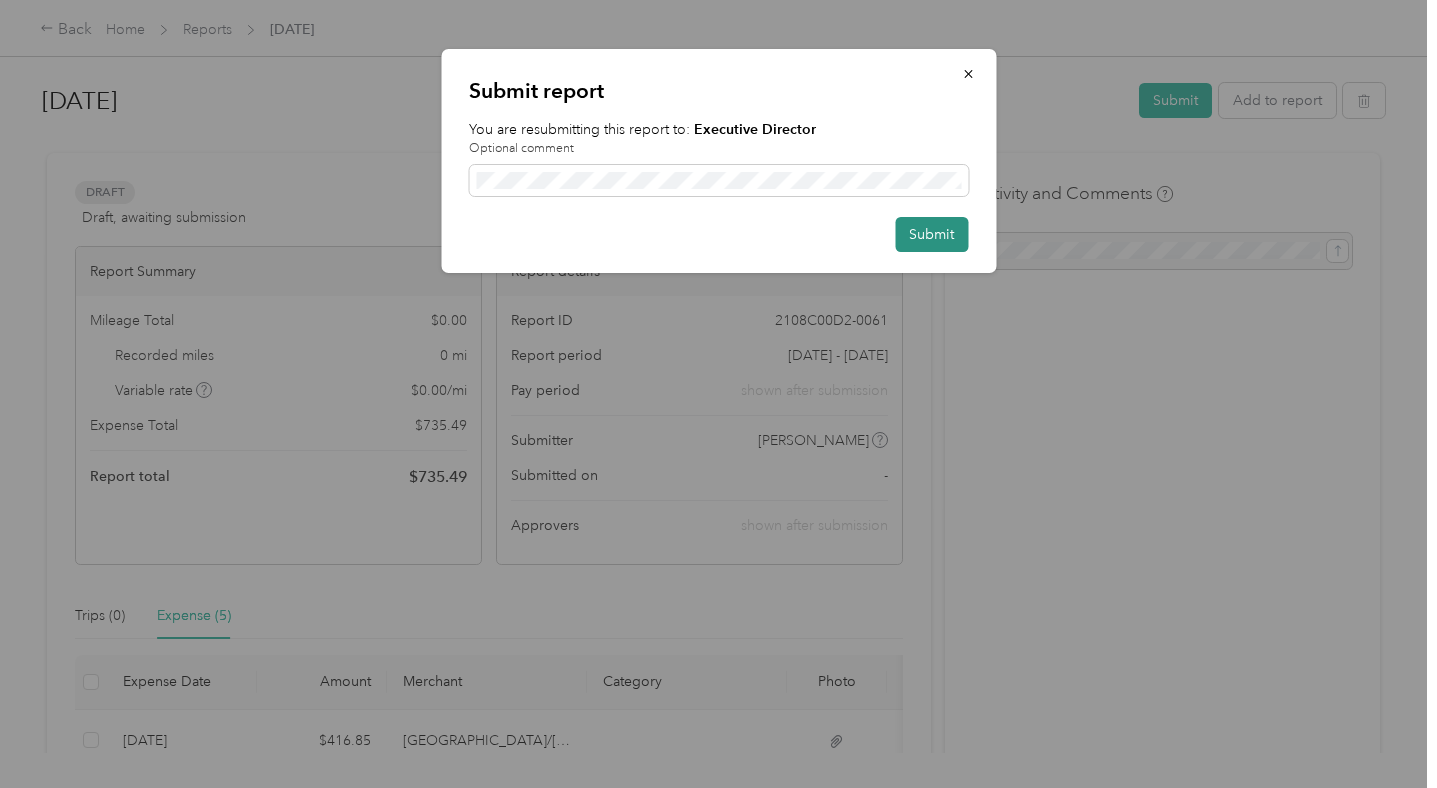 click on "Submit" at bounding box center [931, 234] 